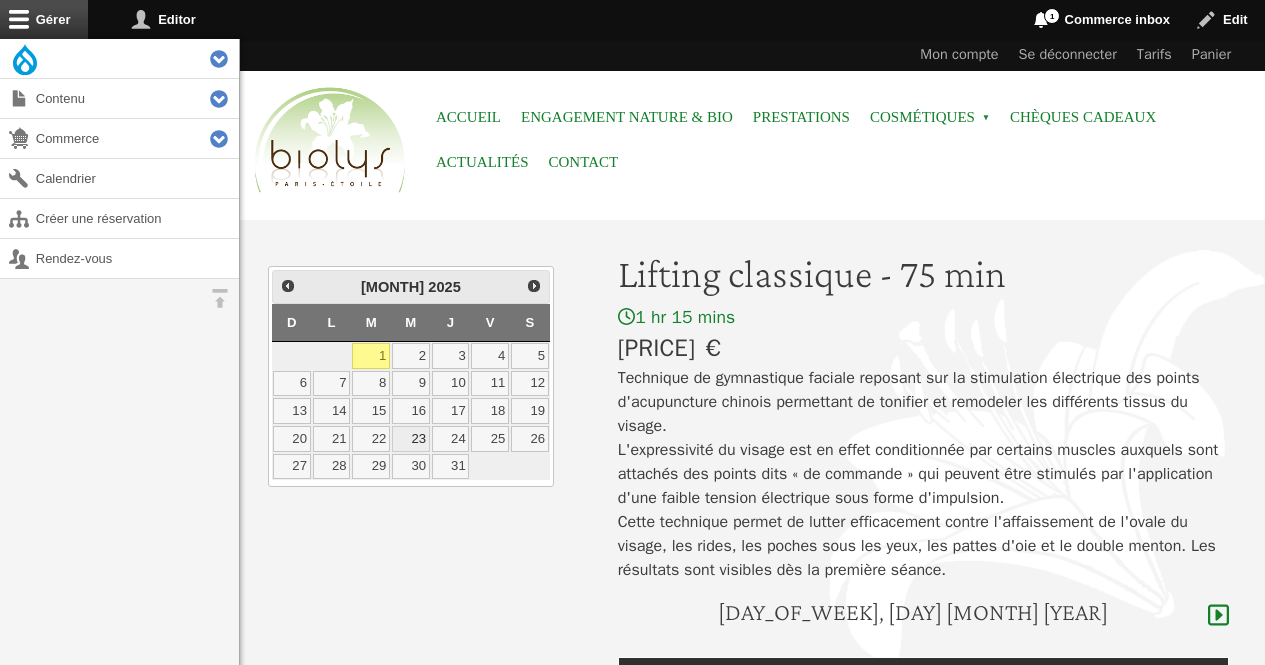 scroll, scrollTop: 0, scrollLeft: 0, axis: both 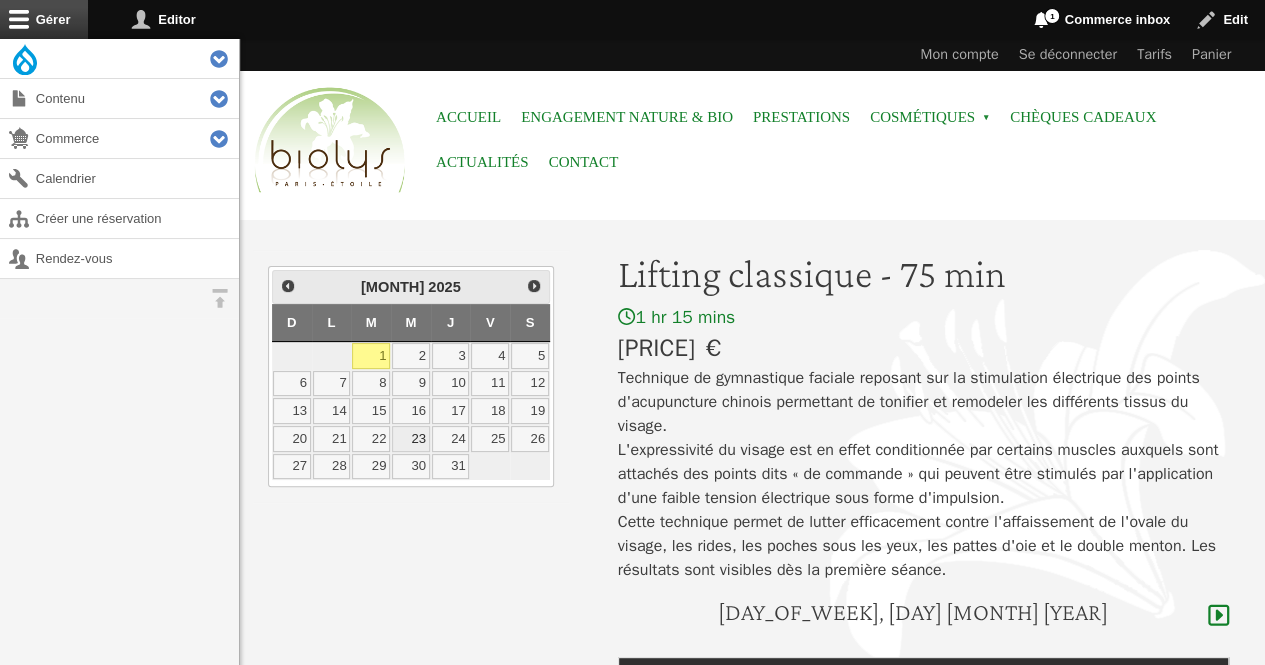 click on "23" at bounding box center [411, 439] 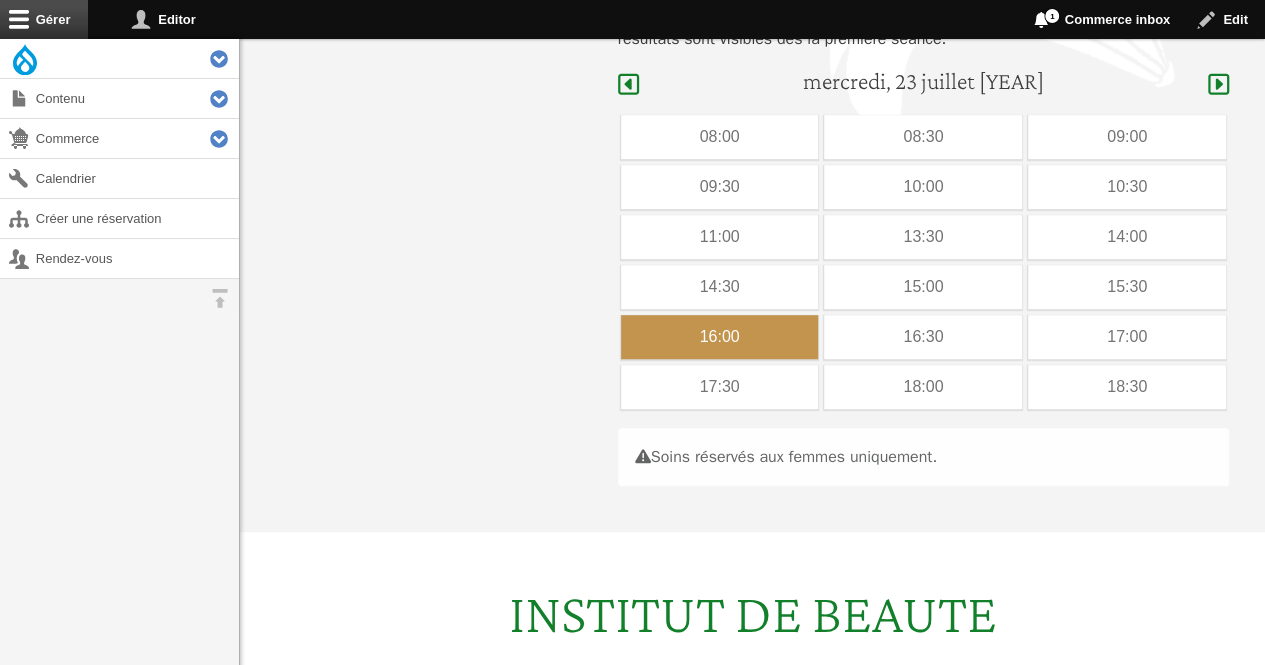 scroll, scrollTop: 597, scrollLeft: 0, axis: vertical 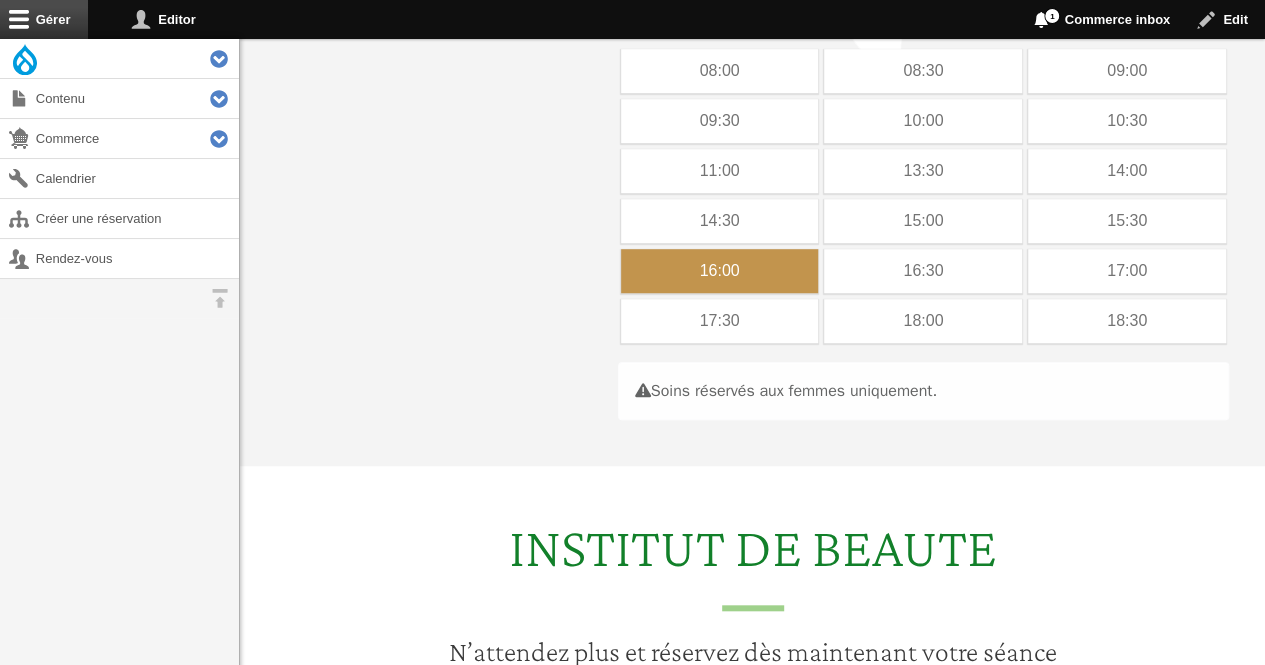 click on "16:00" at bounding box center [720, 271] 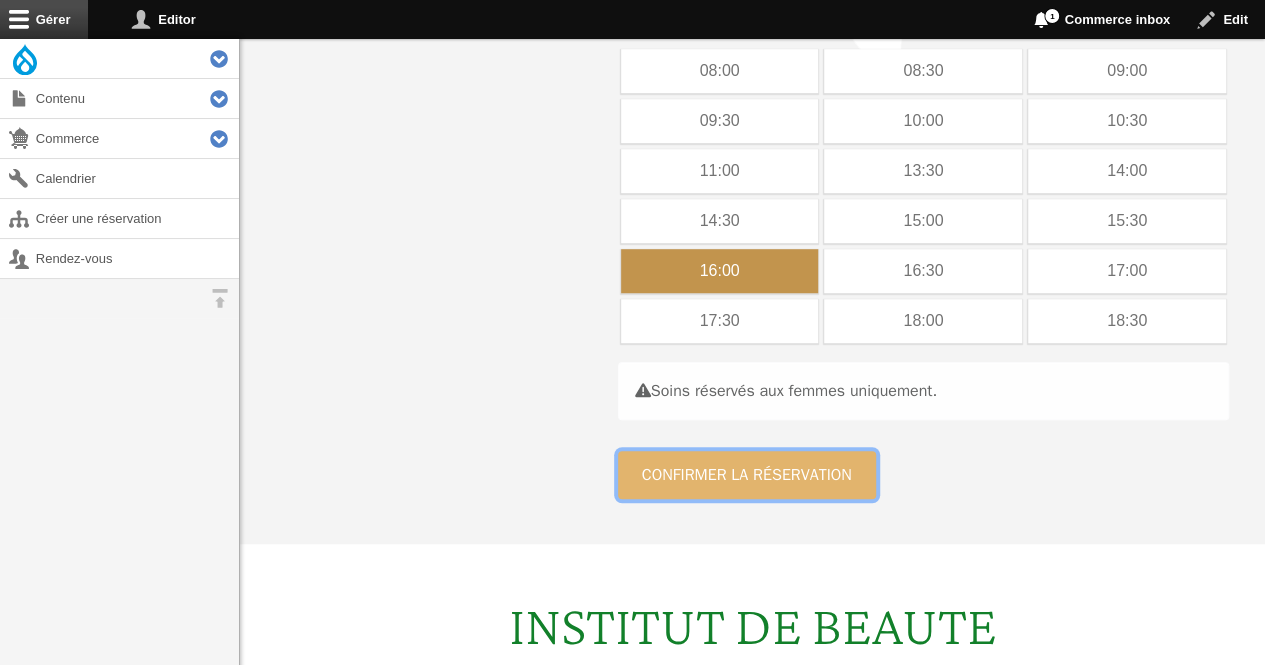 click on "Confirmer la réservation" at bounding box center [747, 475] 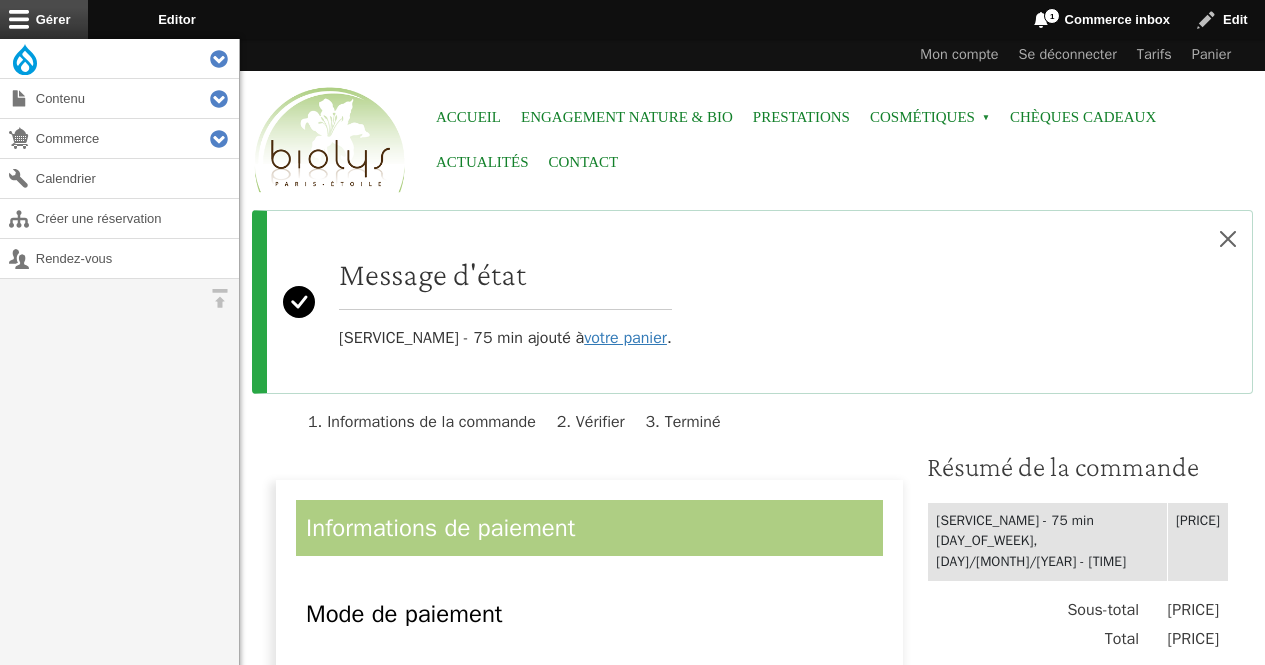 scroll, scrollTop: 0, scrollLeft: 0, axis: both 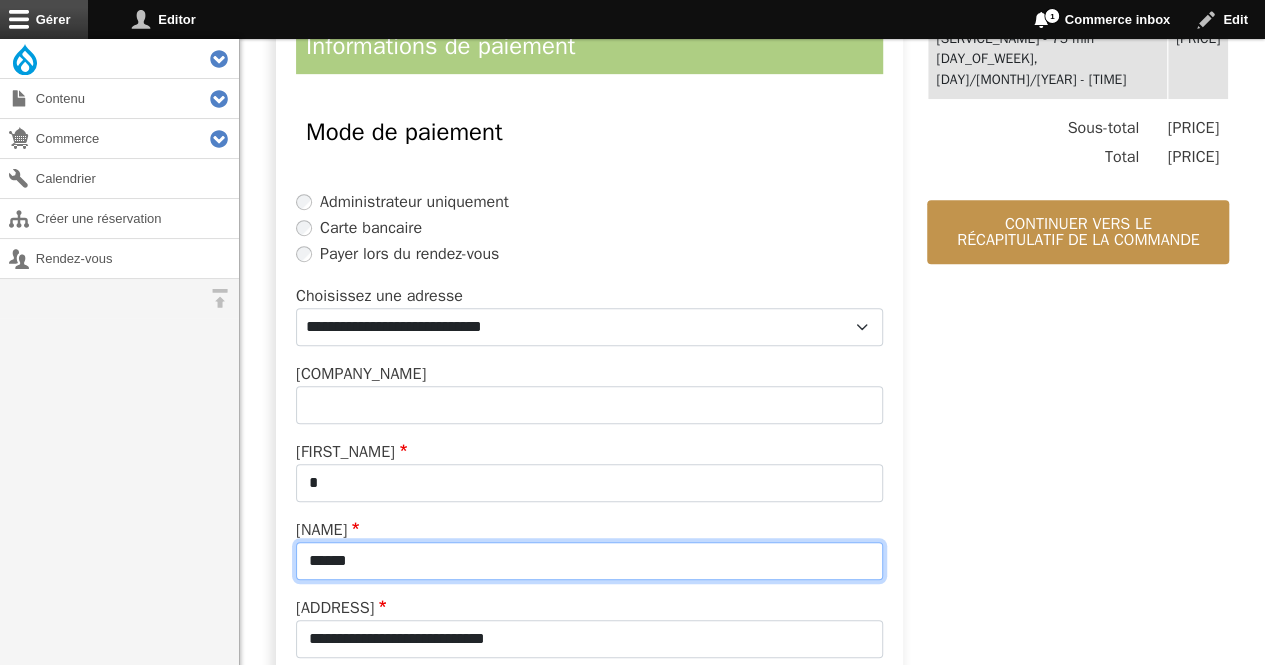 click on "******" at bounding box center (589, 561) 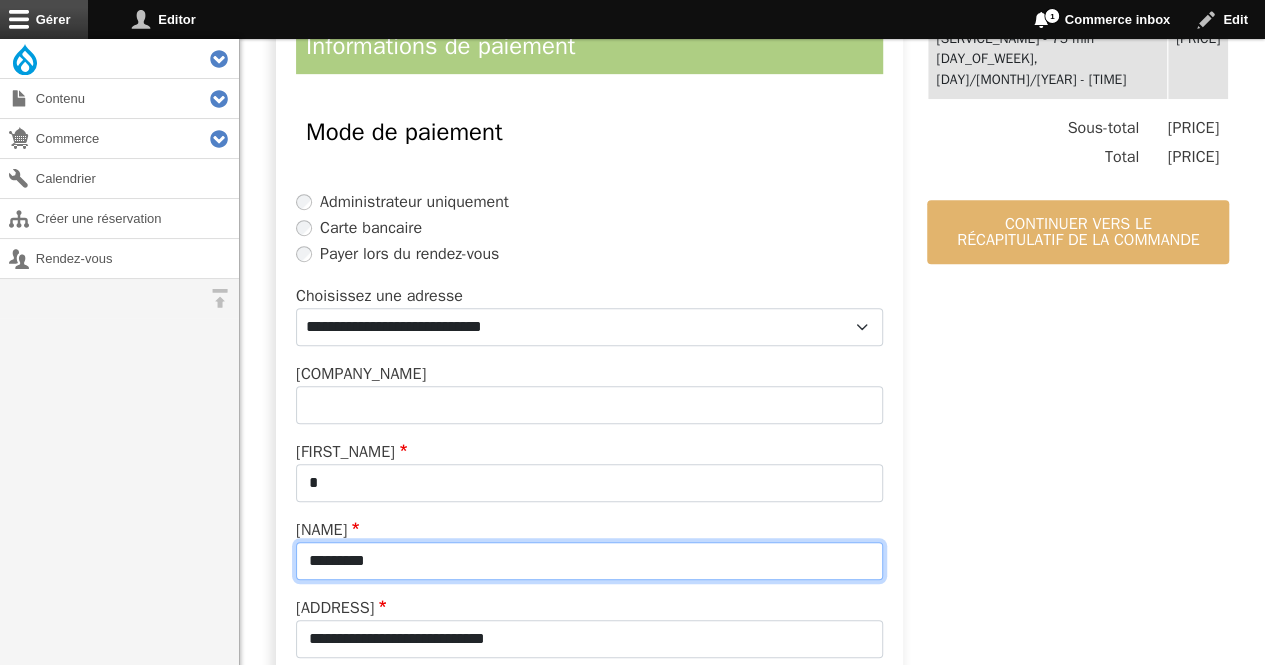 type on "*********" 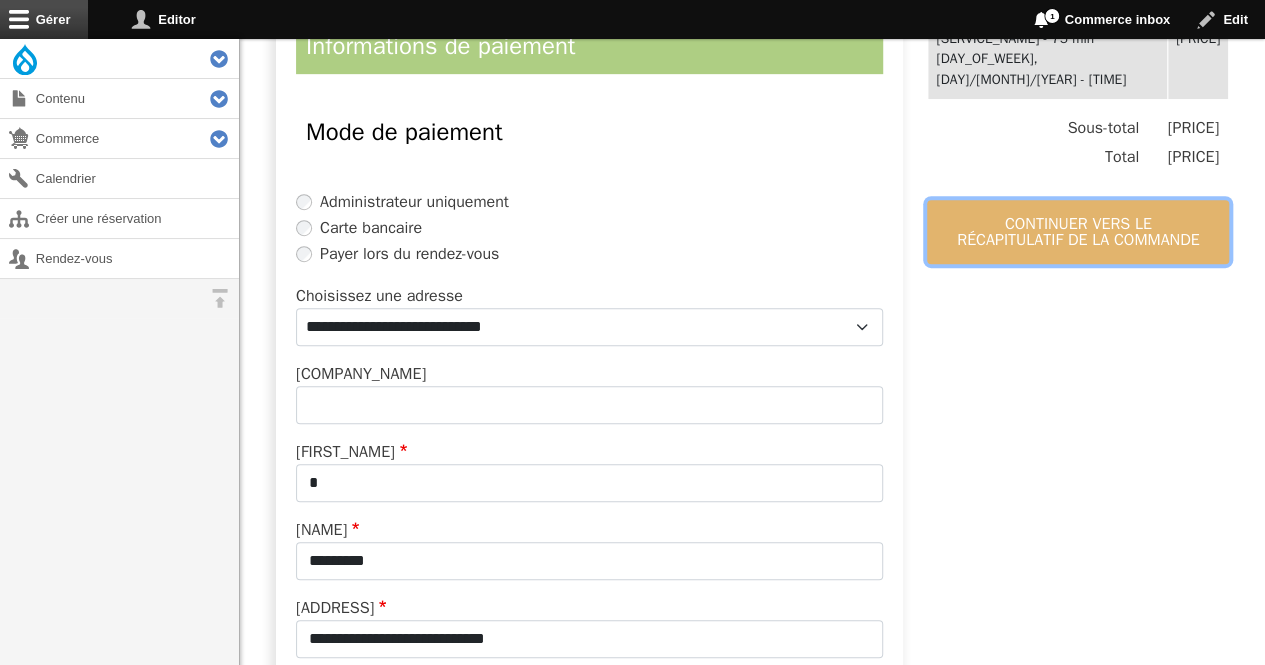 click on "Continuer vers le récapitulatif de la commande" at bounding box center [1078, 232] 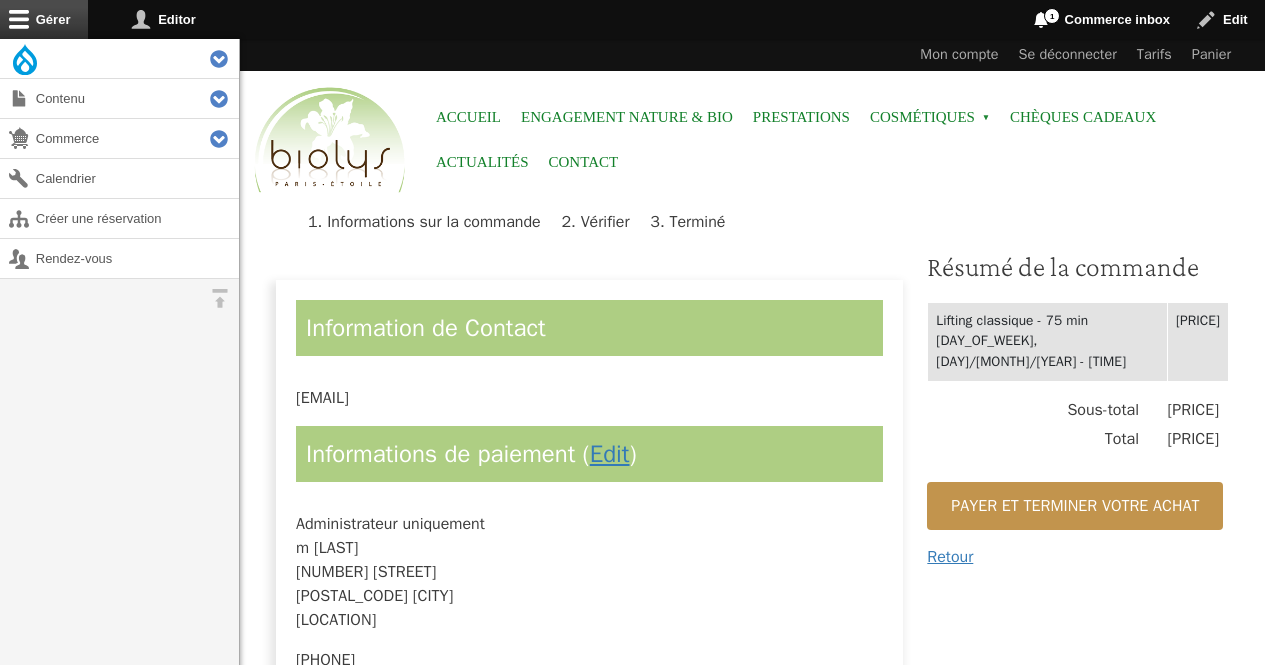 scroll, scrollTop: 0, scrollLeft: 0, axis: both 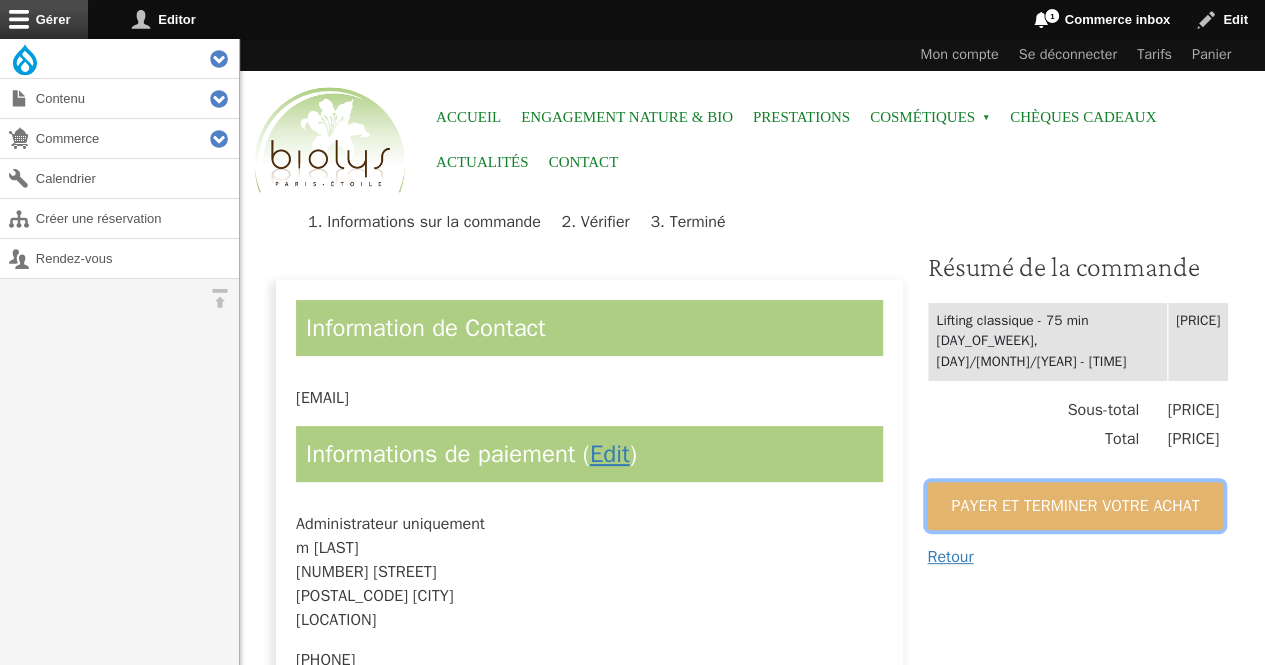 click on "Payer et terminer votre achat" at bounding box center (1075, 506) 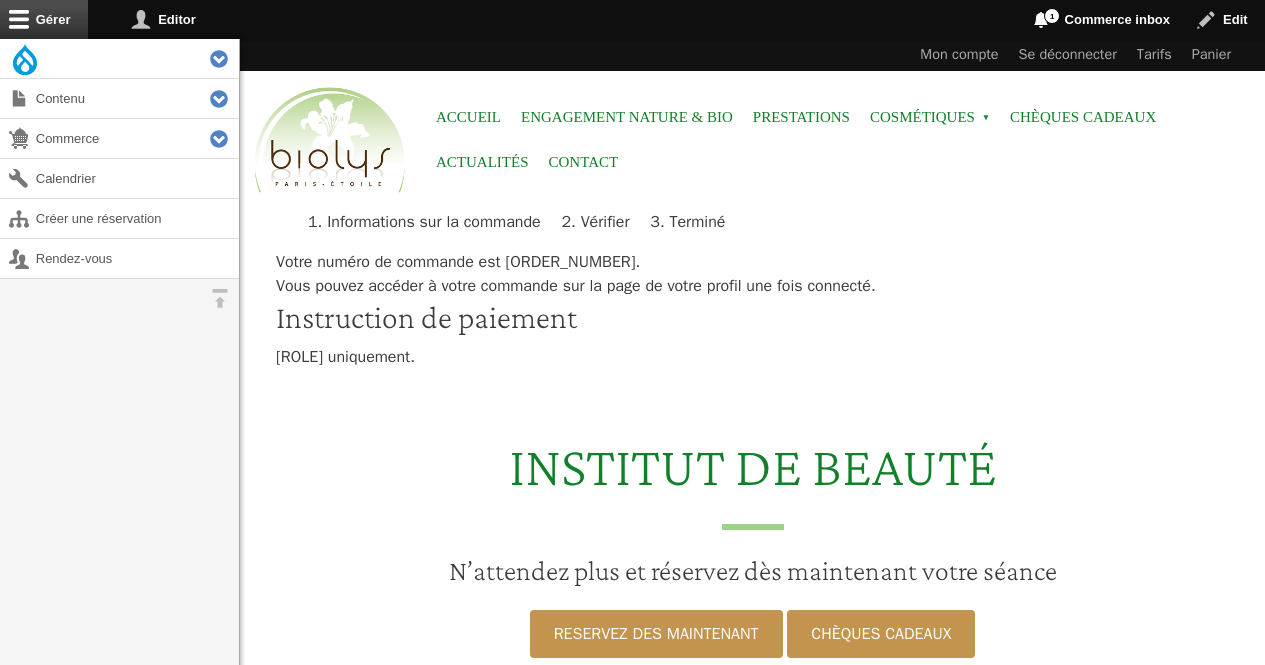 scroll, scrollTop: 0, scrollLeft: 0, axis: both 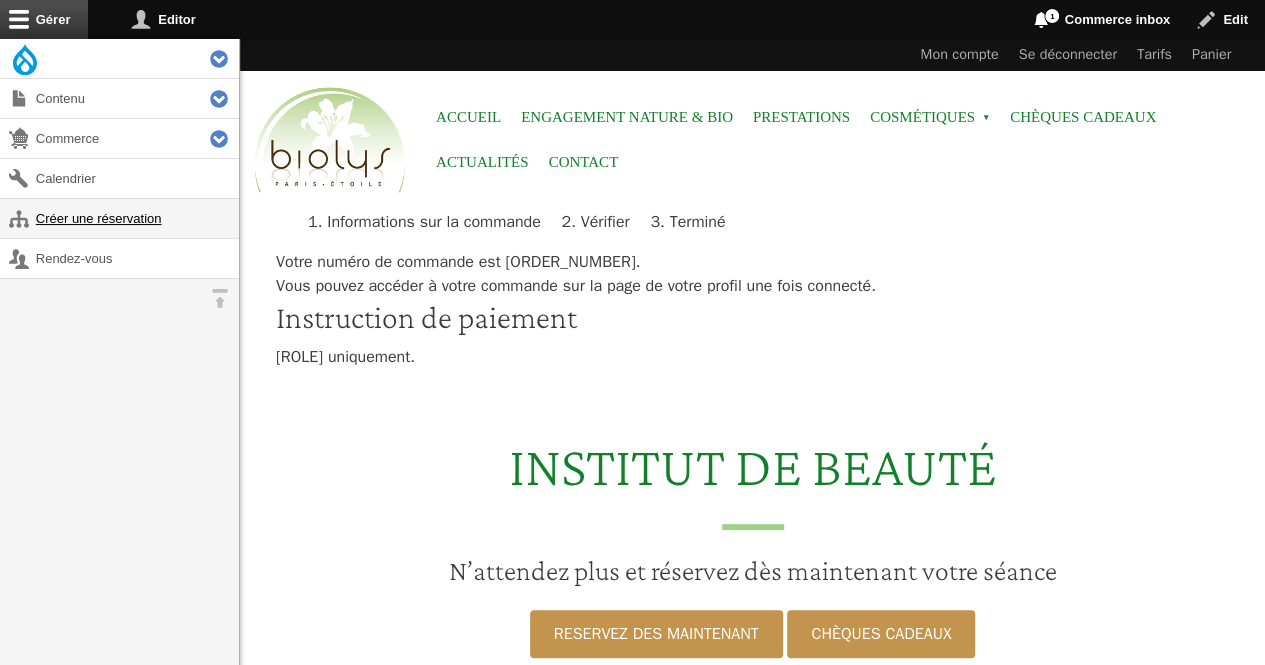 click on "Créer une réservation" at bounding box center [119, 218] 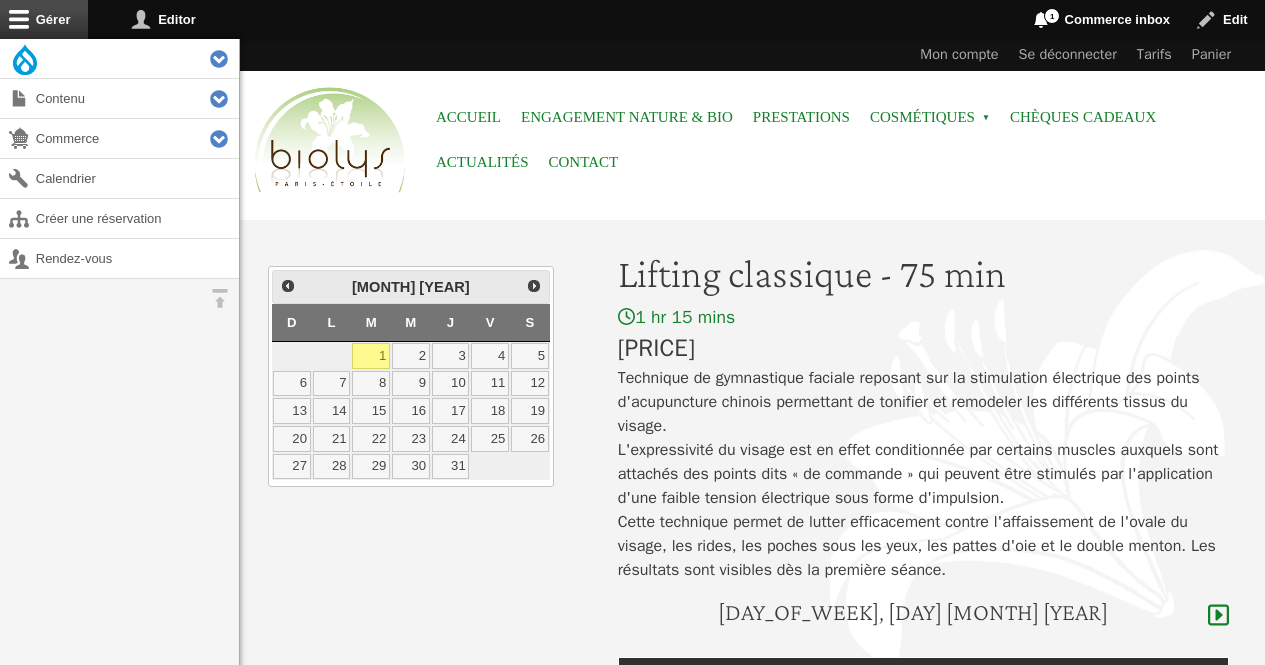 scroll, scrollTop: 0, scrollLeft: 0, axis: both 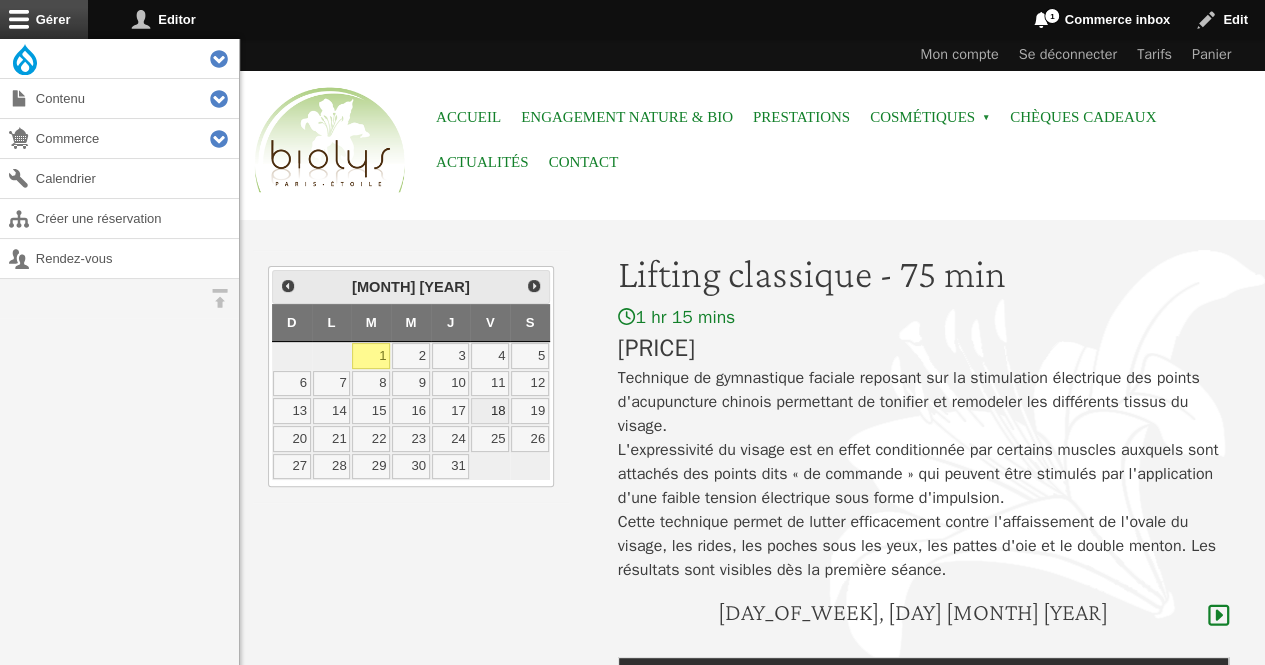 click on "18" at bounding box center [490, 411] 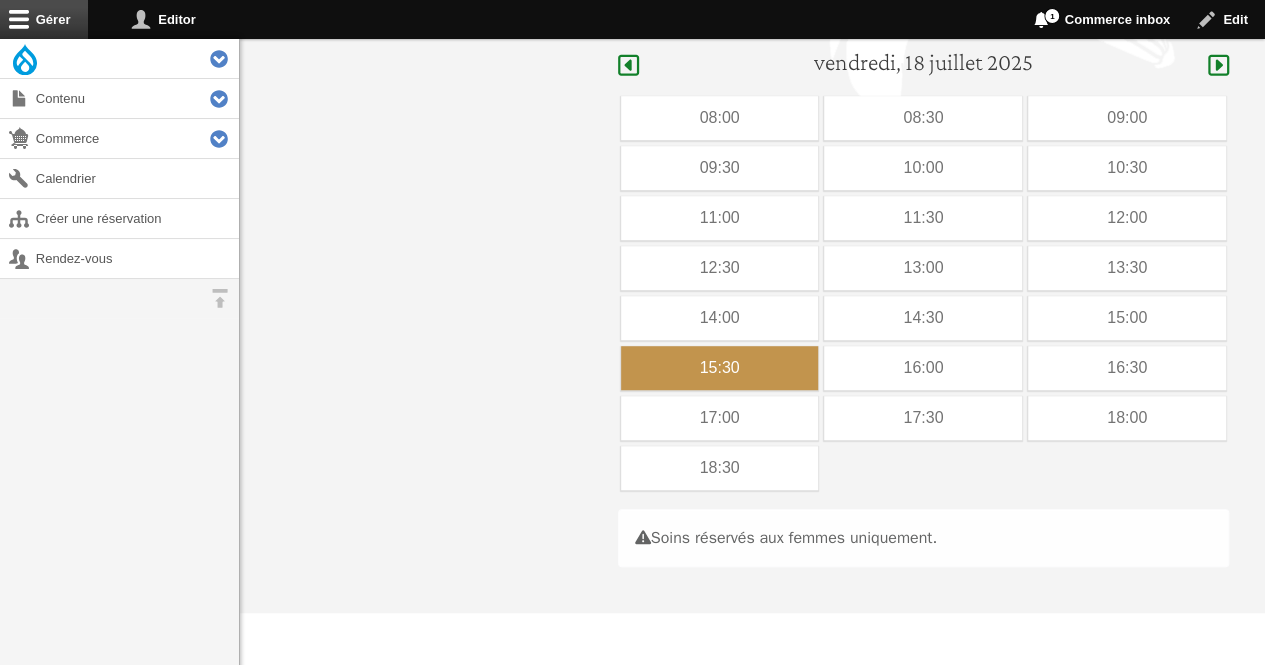 scroll, scrollTop: 597, scrollLeft: 0, axis: vertical 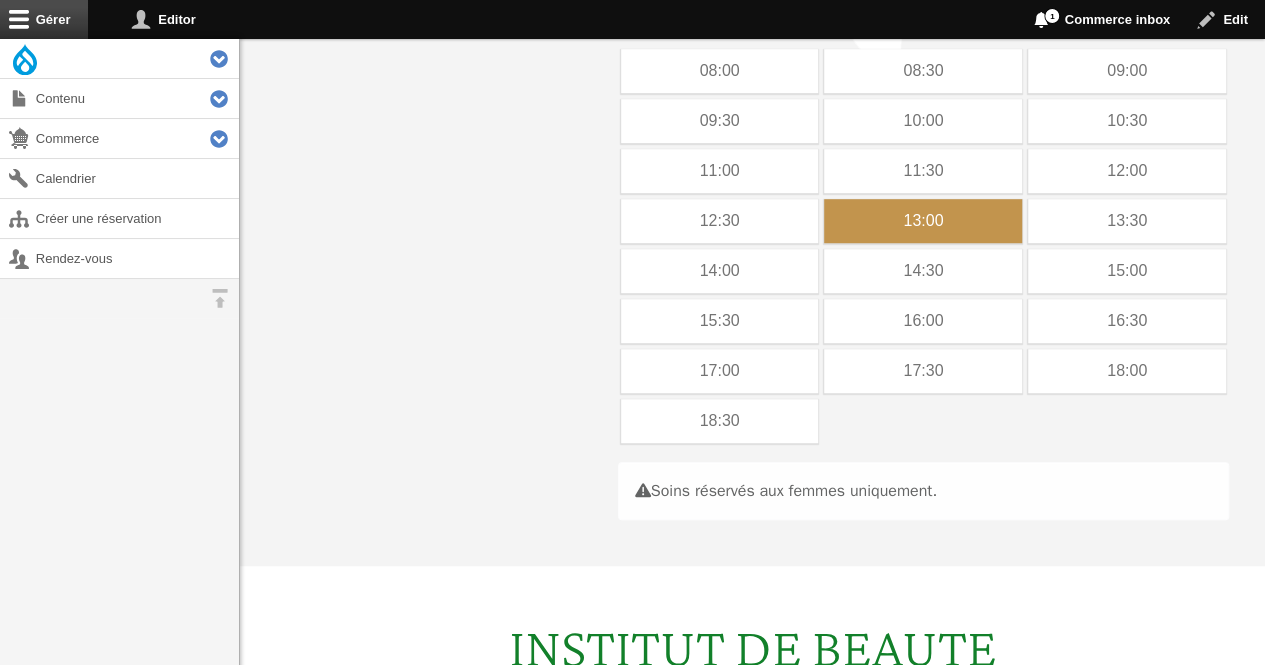 click on "13:00" at bounding box center [923, 221] 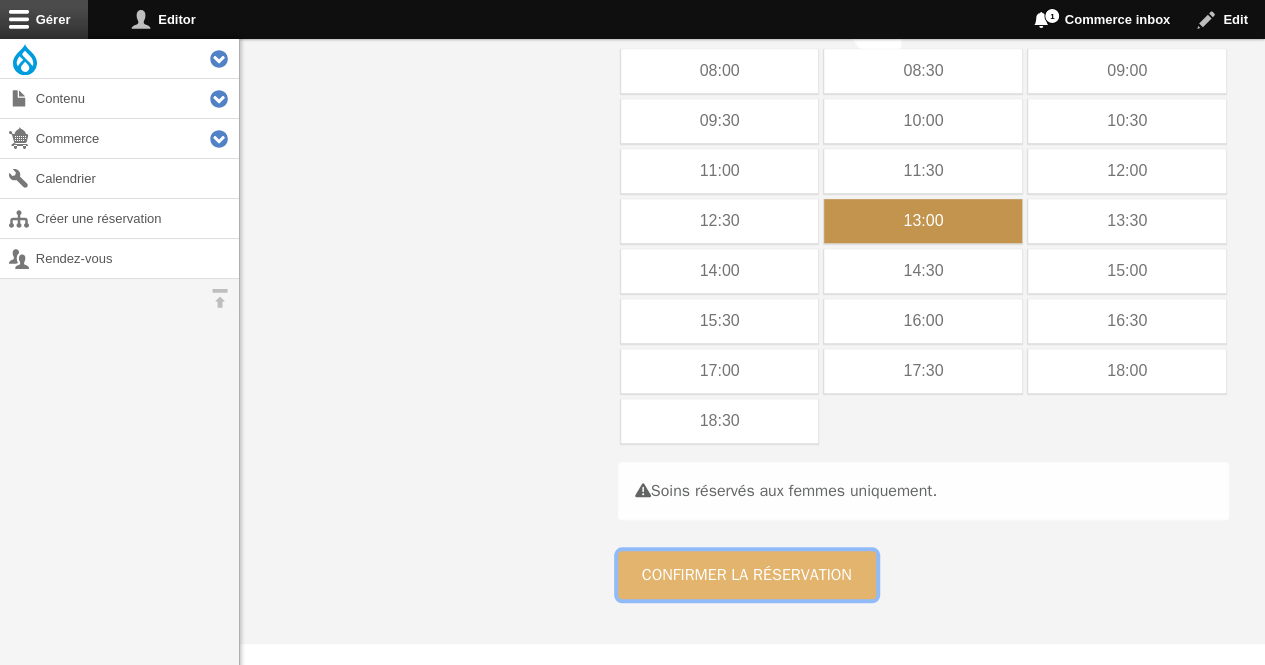 click on "Confirmer la réservation" at bounding box center (747, 575) 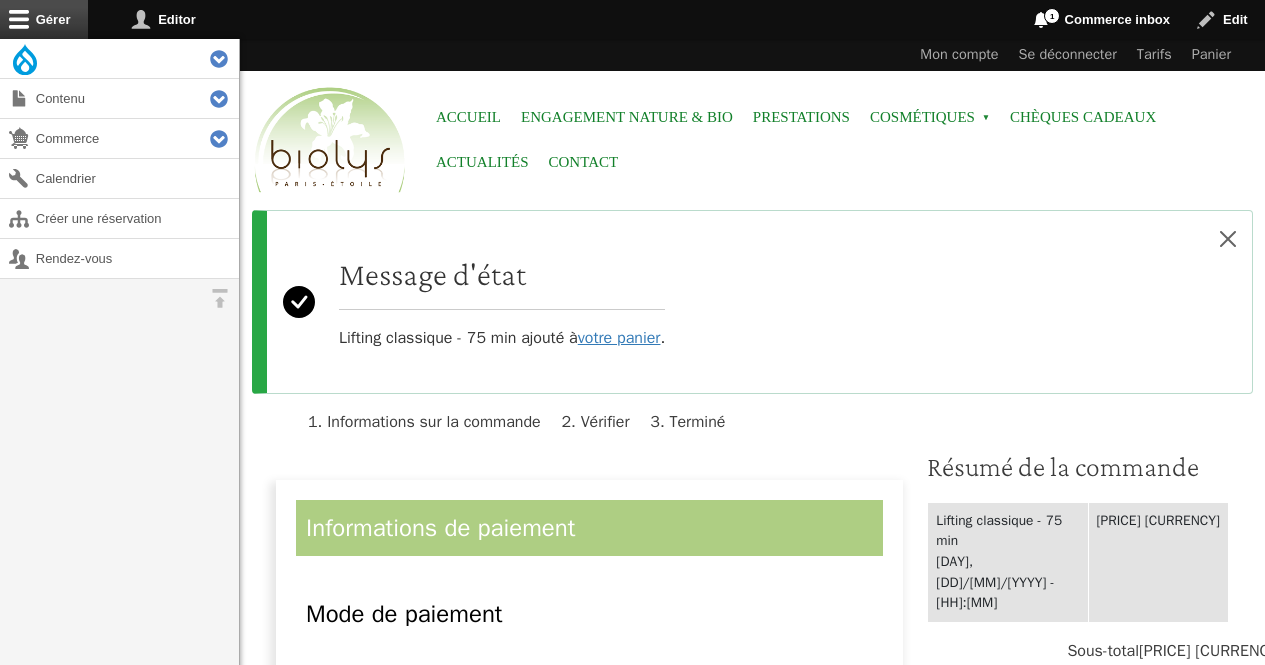 scroll, scrollTop: 0, scrollLeft: 0, axis: both 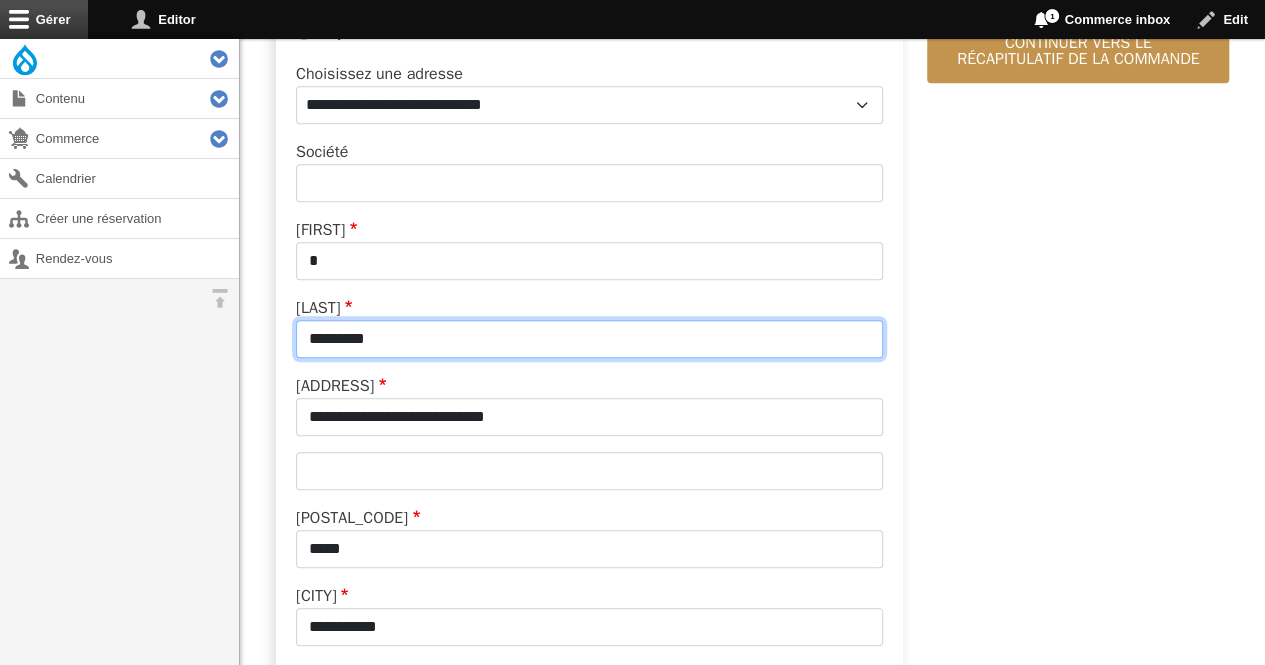 click on "*********" at bounding box center (589, 339) 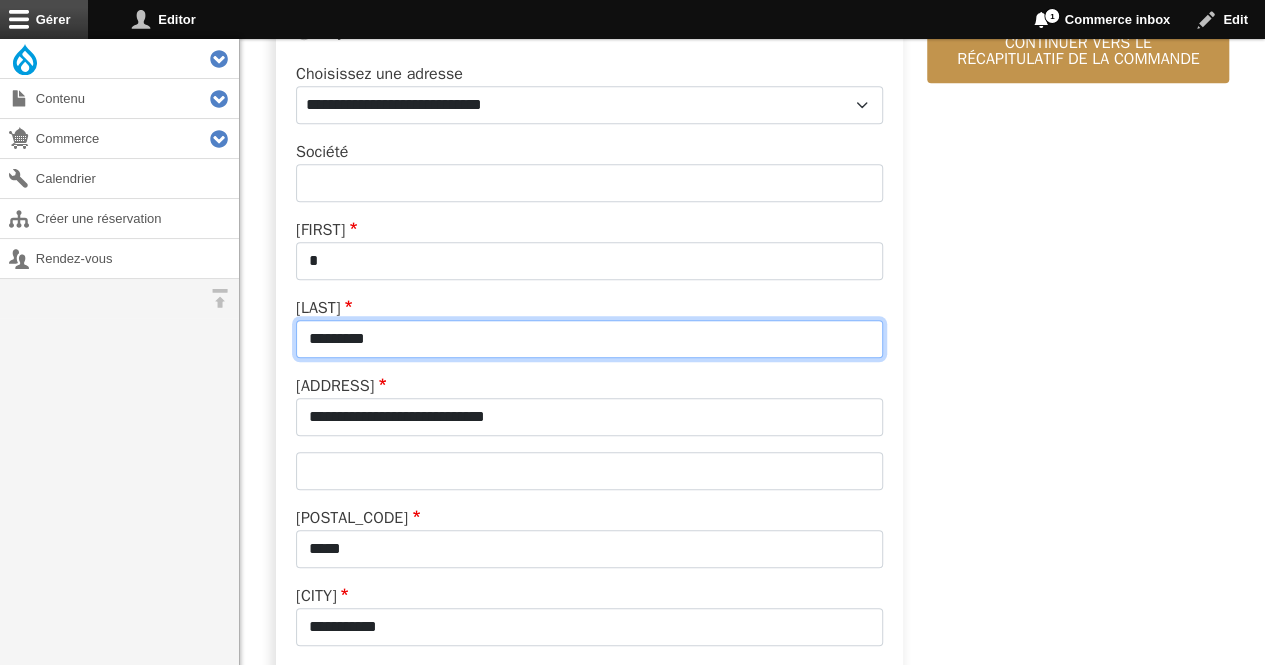 scroll, scrollTop: 456, scrollLeft: 0, axis: vertical 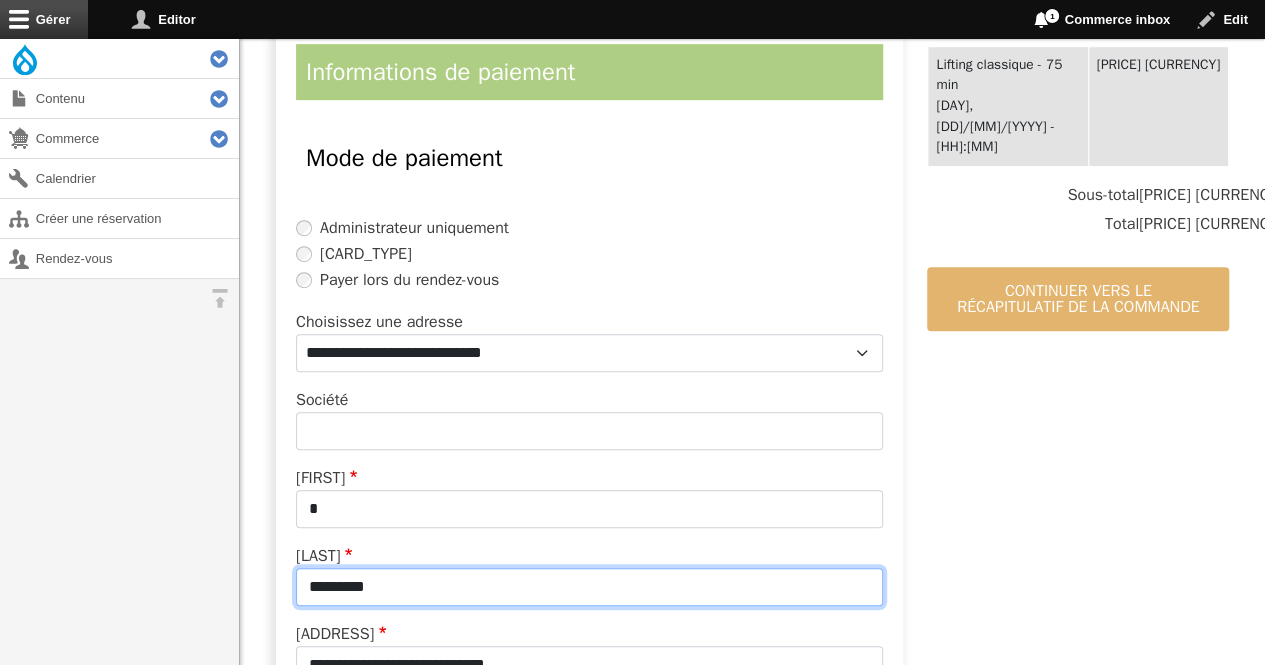 type on "*********" 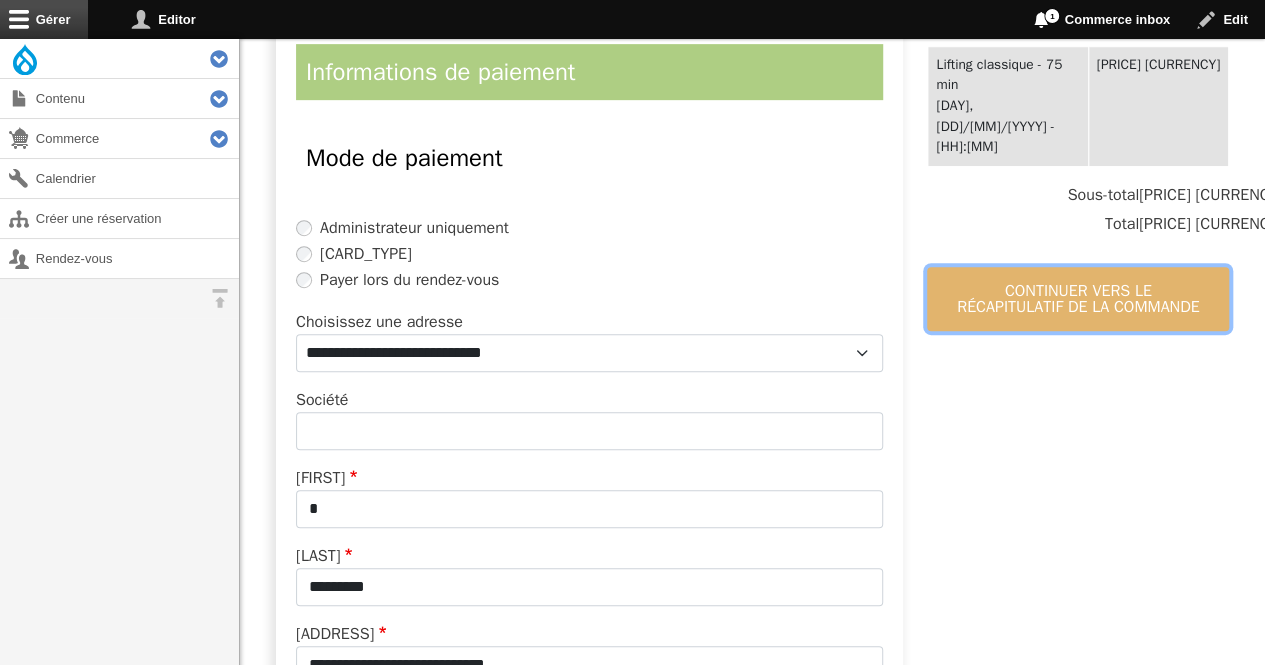 click on "Continuer vers le récapitulatif de la commande" at bounding box center [1078, 299] 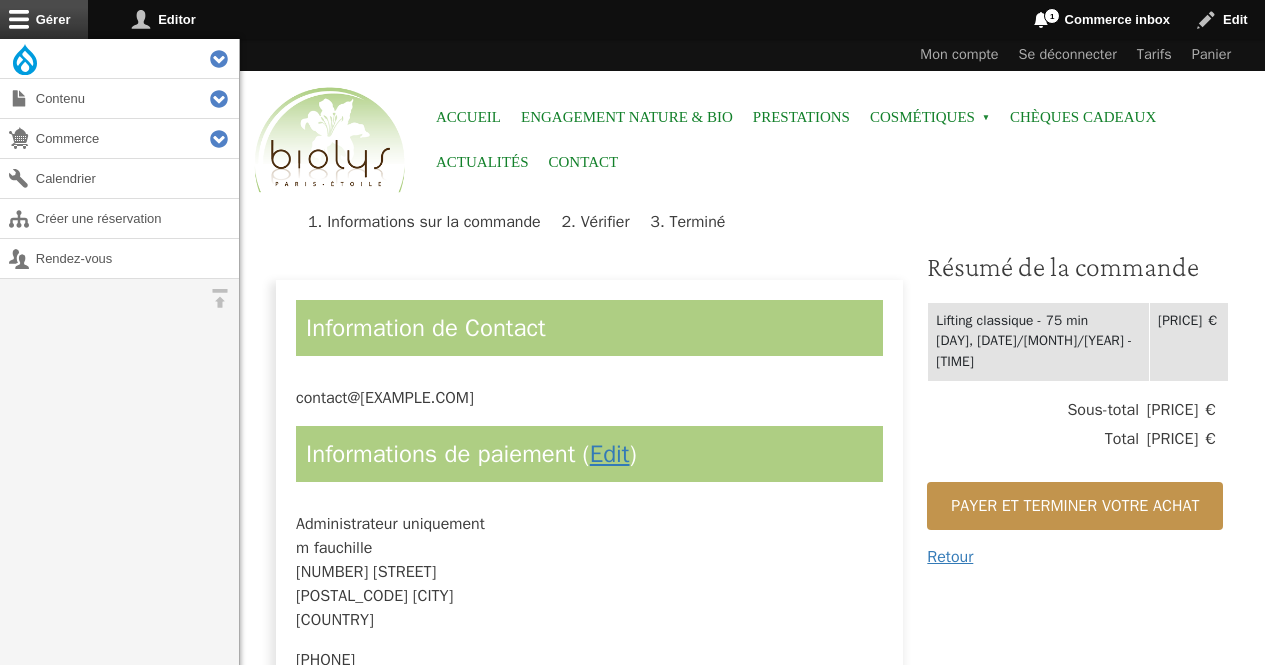 scroll, scrollTop: 0, scrollLeft: 0, axis: both 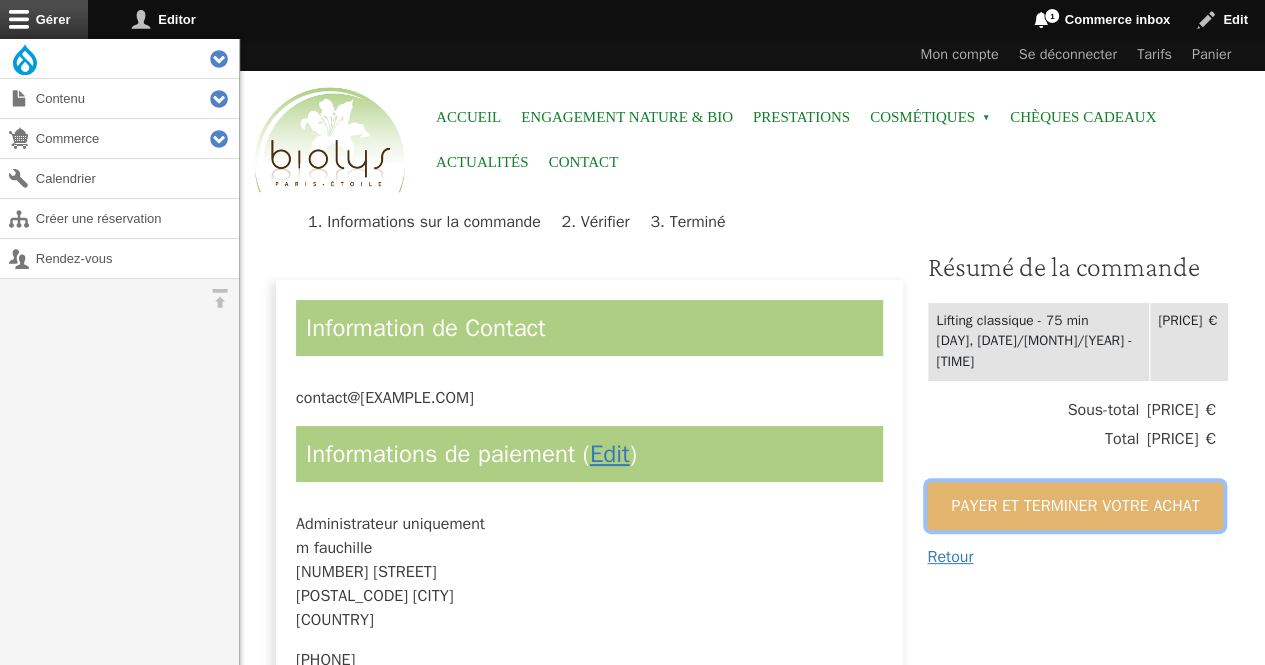 click on "Payer et terminer votre achat" at bounding box center [1075, 506] 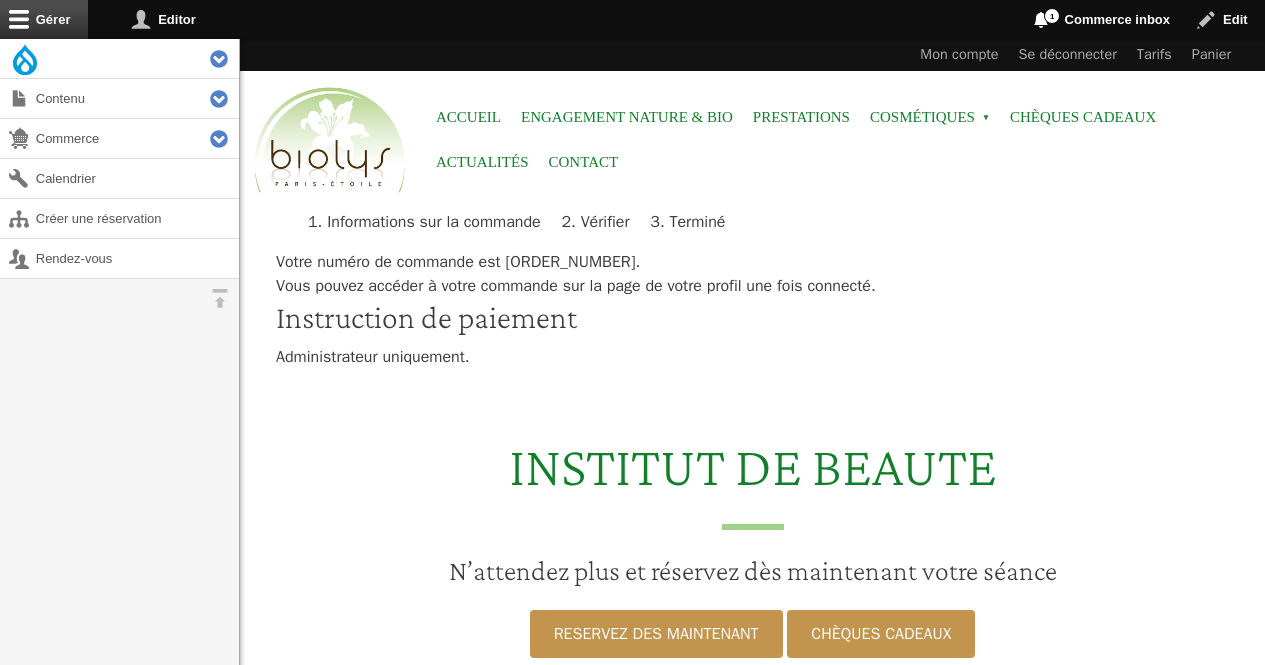 scroll, scrollTop: 0, scrollLeft: 0, axis: both 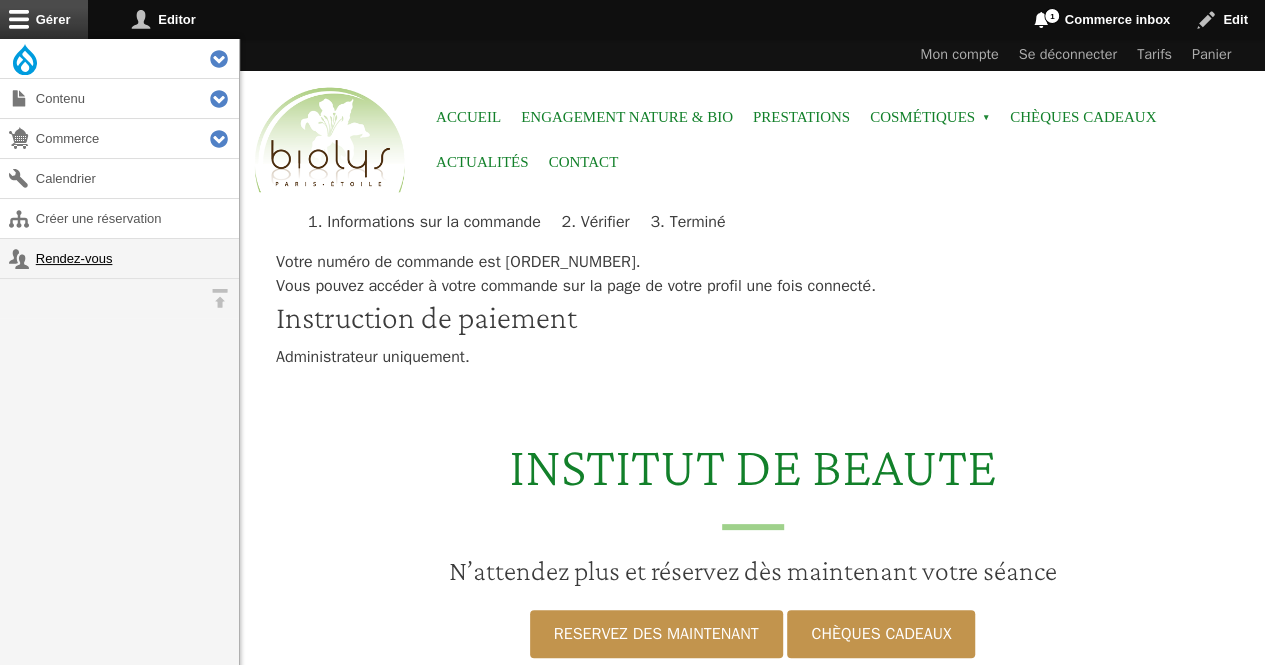 click on "Rendez-vous" at bounding box center [119, 258] 